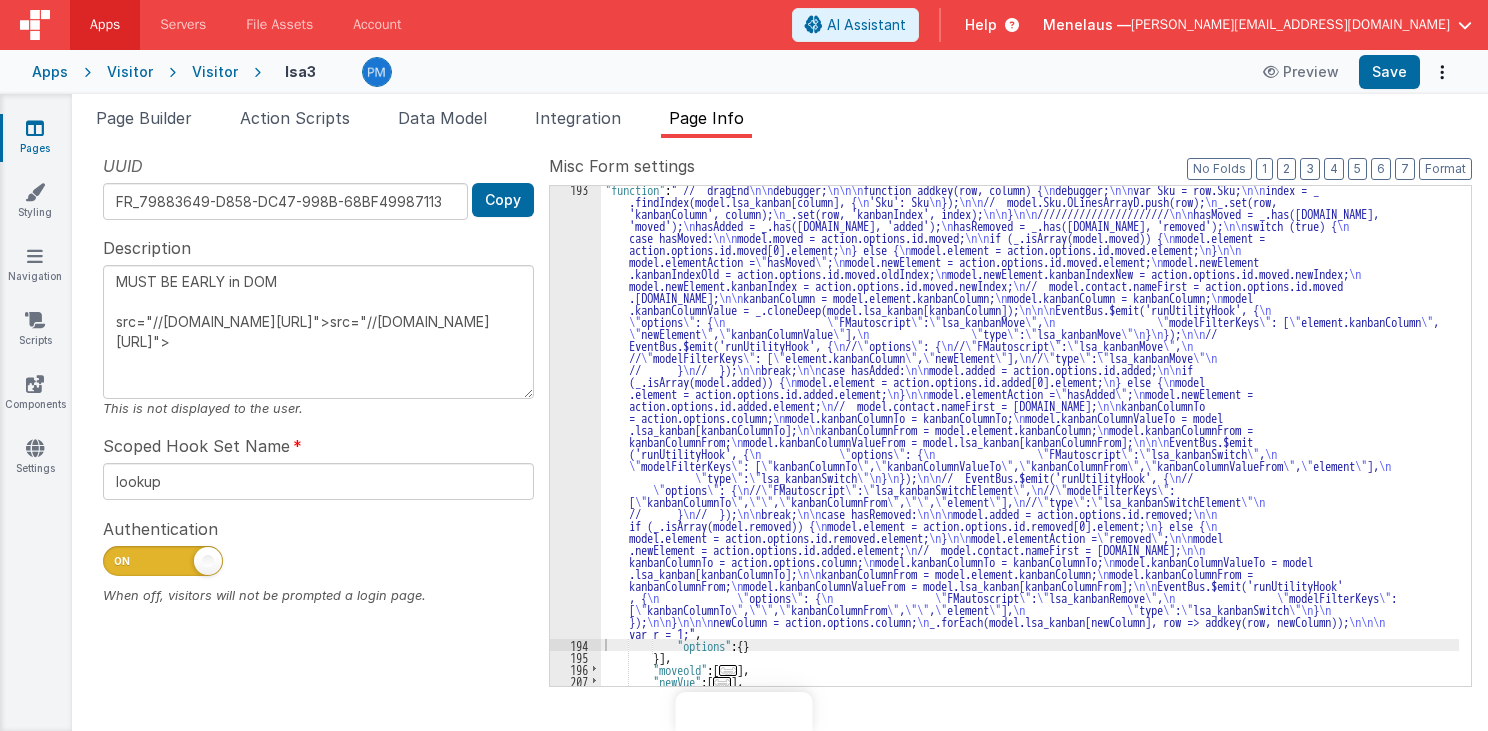 scroll, scrollTop: 0, scrollLeft: 0, axis: both 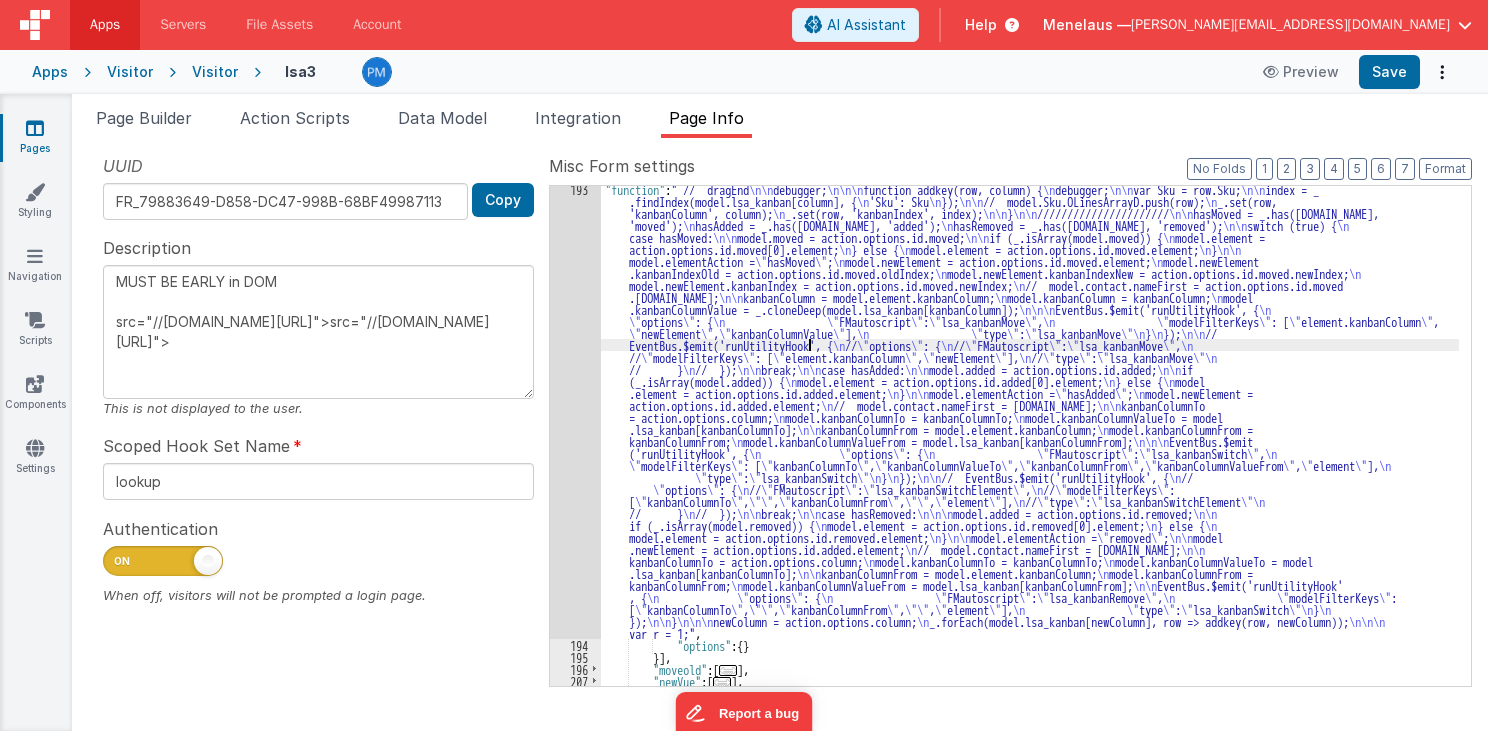 click on ""function" :  " //  dragEnd \n\n  debugger; \n\n\n  function addkey(row, column) { \n      debugger; \n\n      var Sku = row.Sku; \n\n      index = _      .findIndex(model.lsa_kanban[column], { \n          'Sku': Sku \n      }); \n\n      //  model.Sku.OLinesArrayD.push(row); \n      _.set(row,       'kanbanColumn', column); \n      _.set(row, 'kanbanIndex', index); \n\n  } \n\n  ////////////////////// \n\n  hasMoved = _.has(action.options.id,       'moved'); \n  hasAdded = _.has(action.options.id, 'added'); \n  hasRemoved = _.has(action.options.id, 'removed'); \n\n  switch (true) { \n            case hasMoved: \n\n          model.moved = action.options.id.moved; \n\n          if (_.isArray(model.moved)) { \n              model.element =       action.options.id.moved[0].element; \n          } else { \n              model.element = action.options.id.moved.element; \n          } \n\n                model.elementAction =  \" hasMoved \" ; \n \n          model.newElement      \n \n \n" at bounding box center (1030, 667) 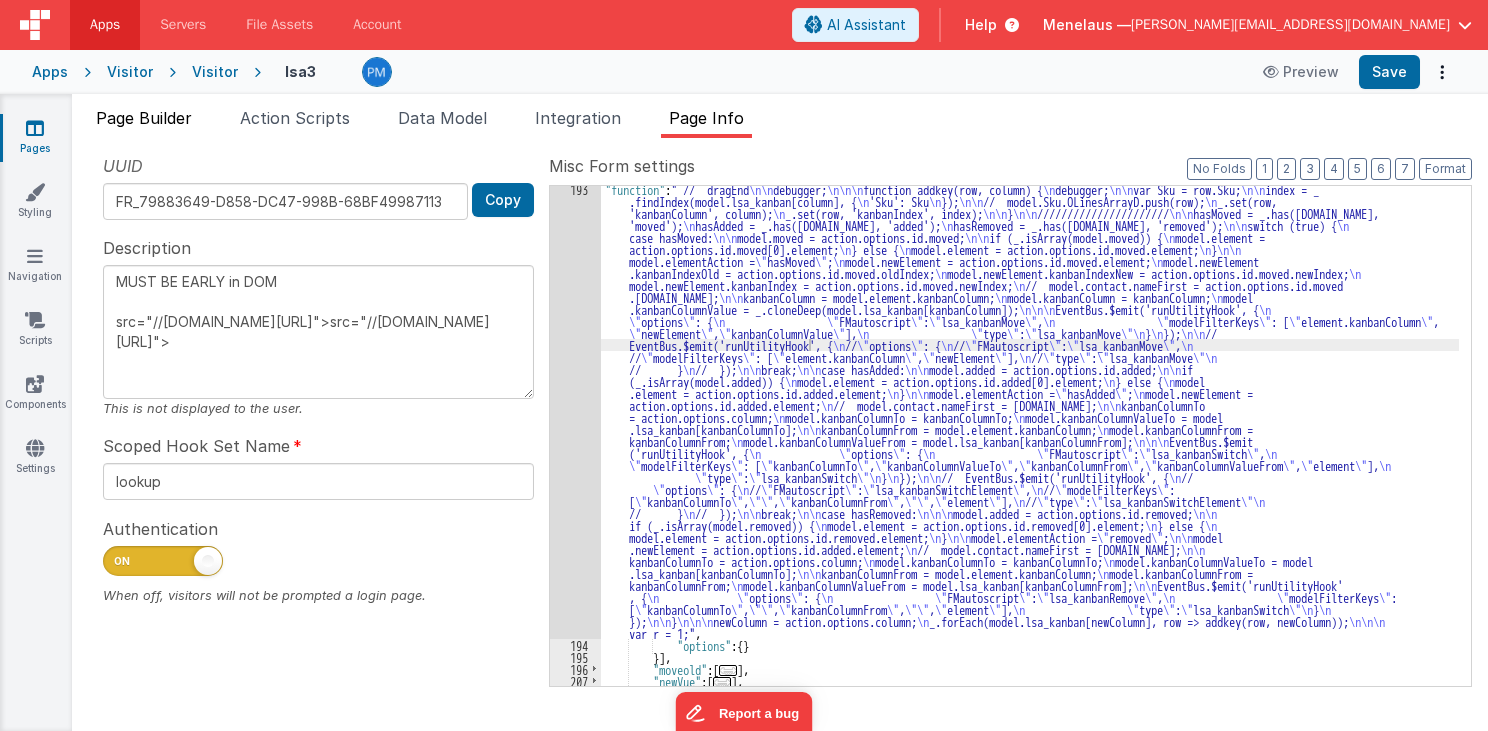 click on "Page Builder" at bounding box center (144, 118) 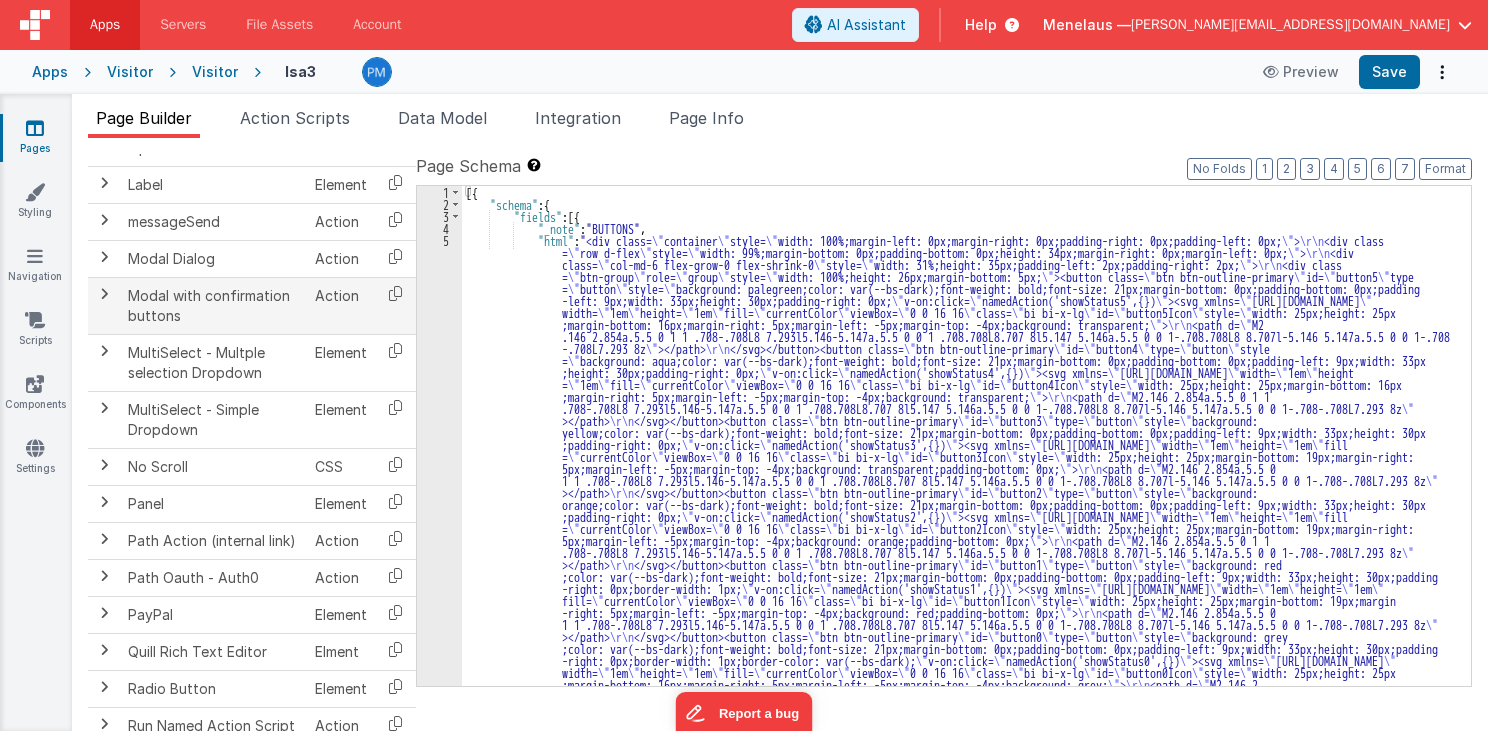 scroll, scrollTop: 1840, scrollLeft: 0, axis: vertical 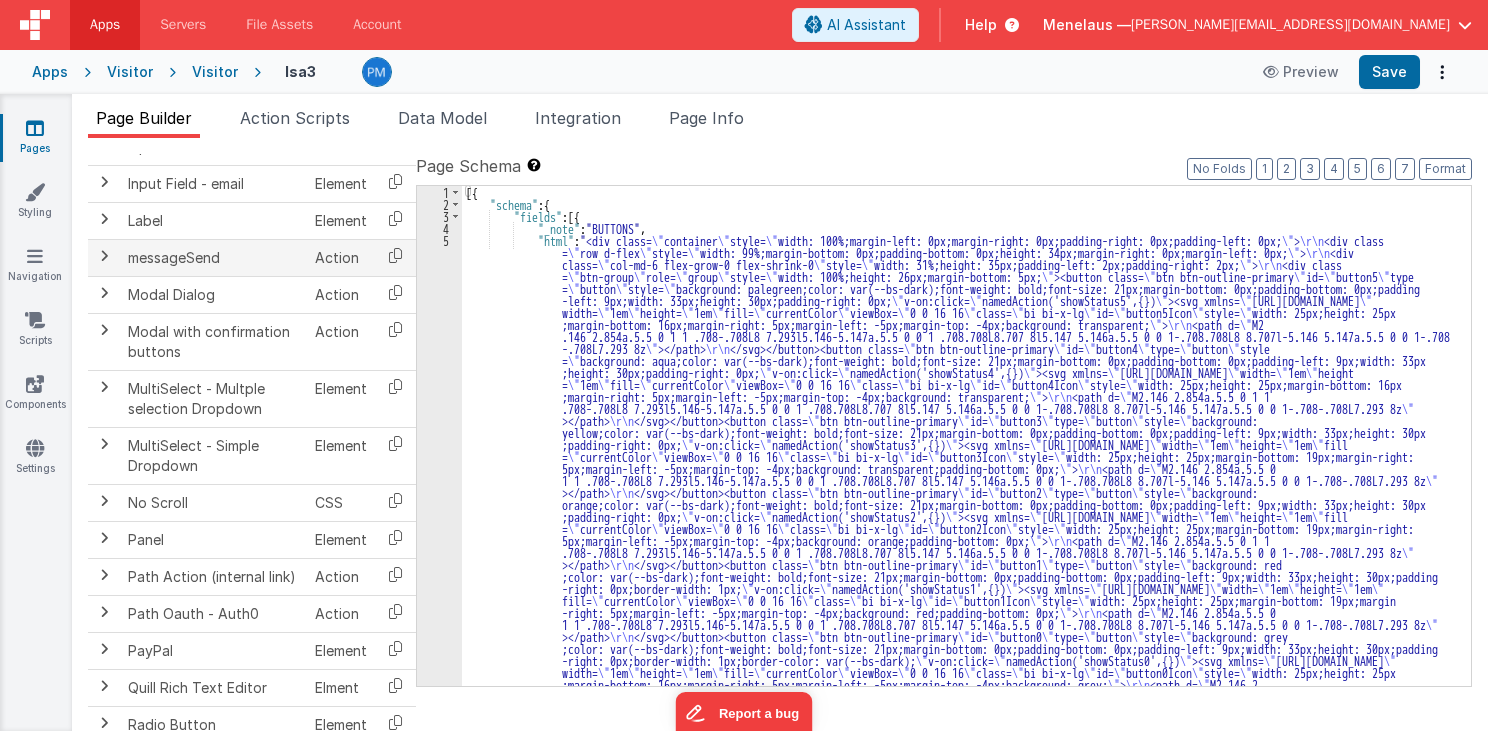 click at bounding box center [104, 256] 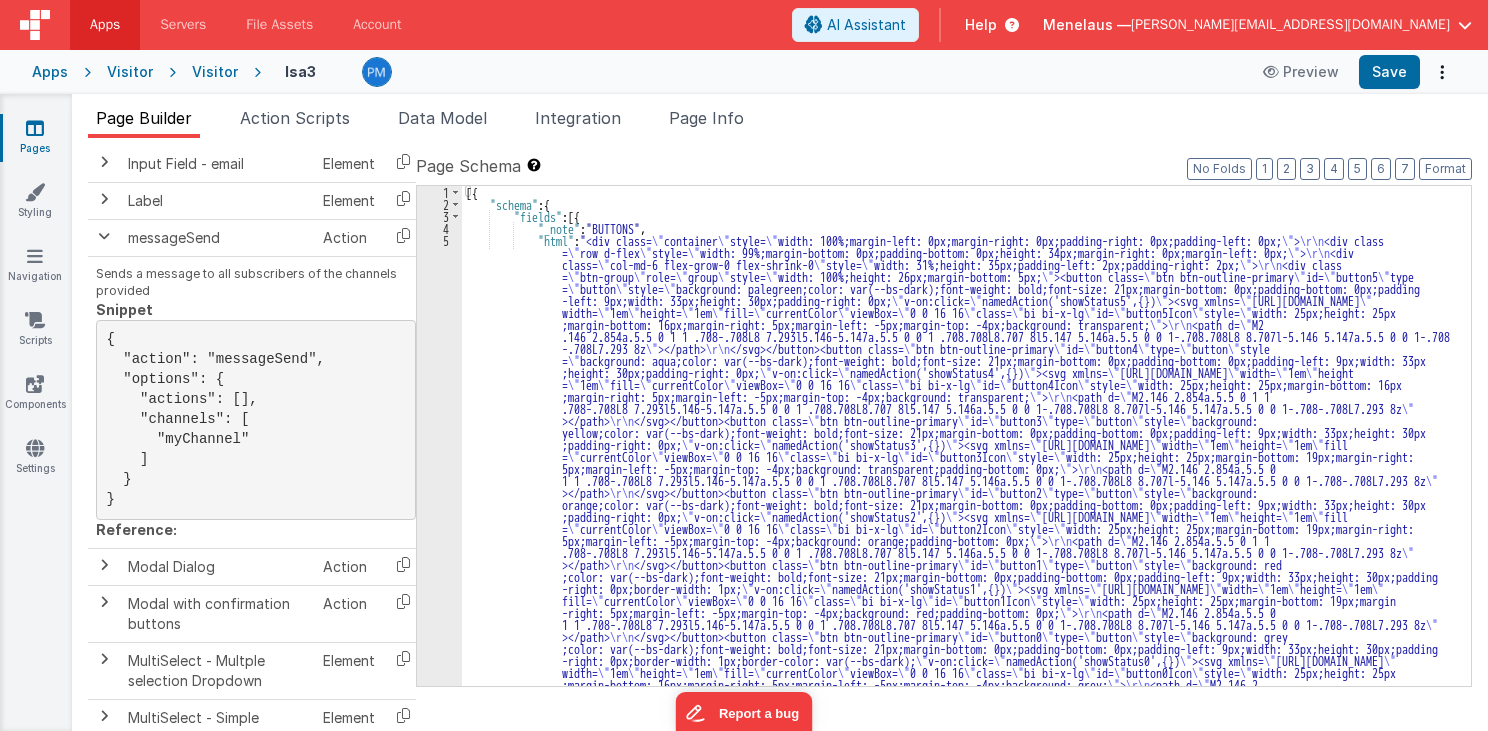 click on "Help" at bounding box center [981, 25] 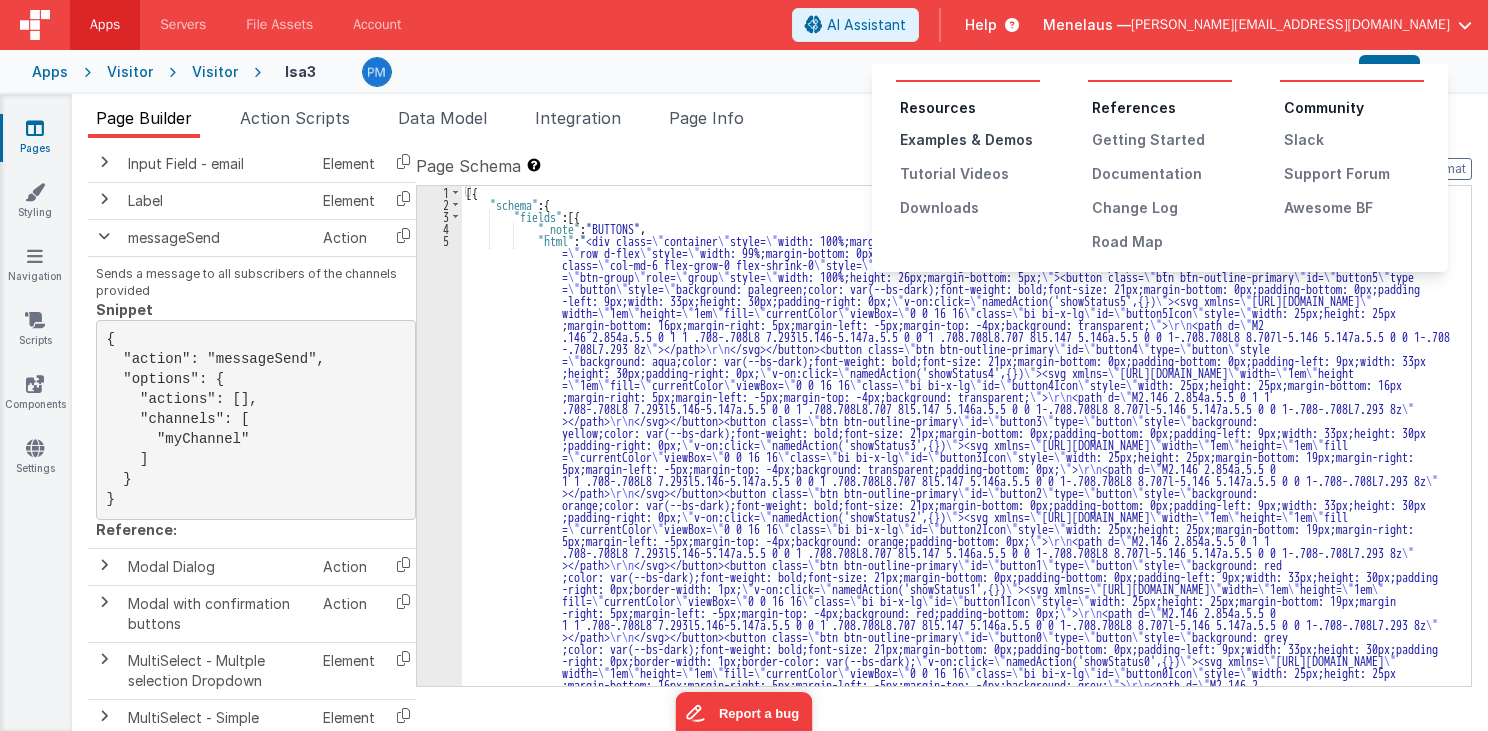 click on "Examples & Demos" at bounding box center [970, 140] 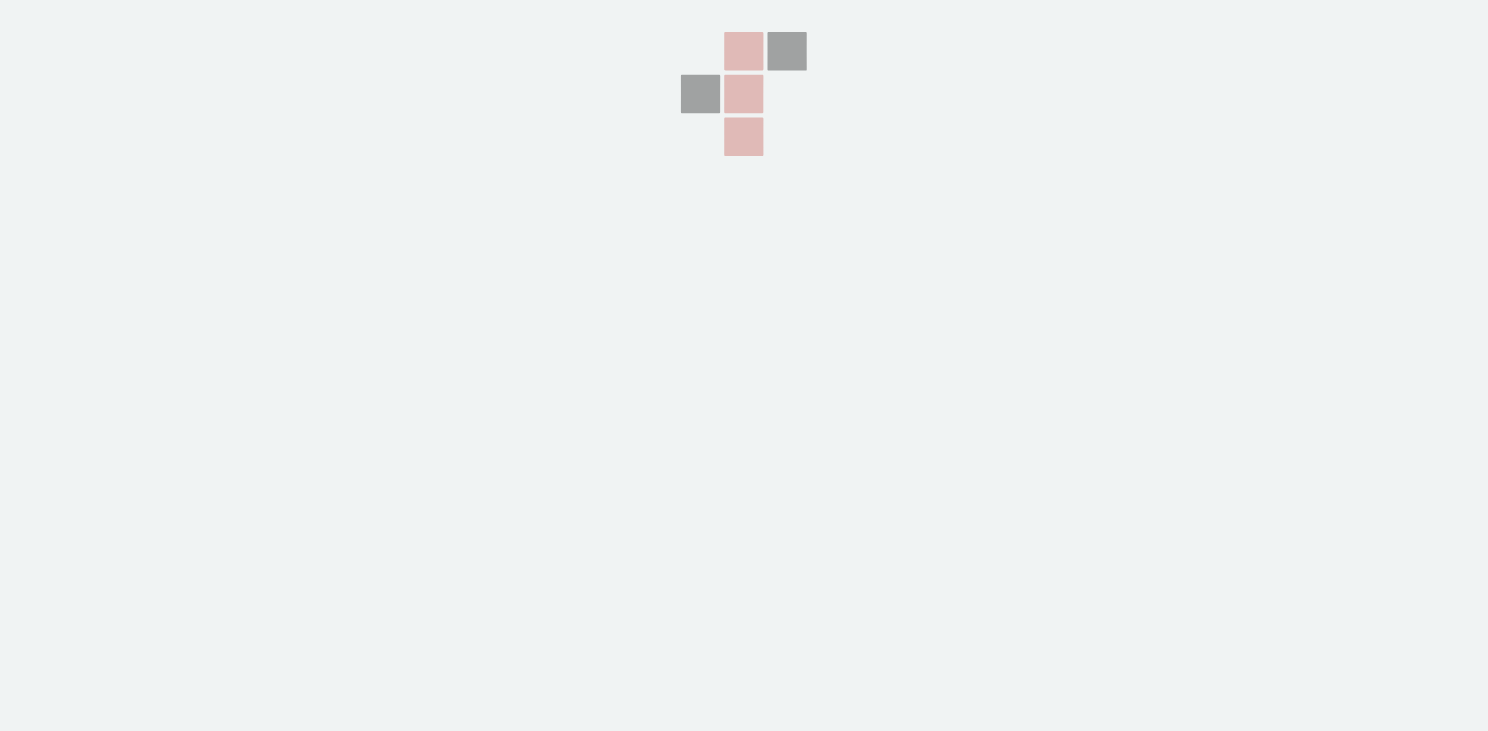 scroll, scrollTop: 0, scrollLeft: 0, axis: both 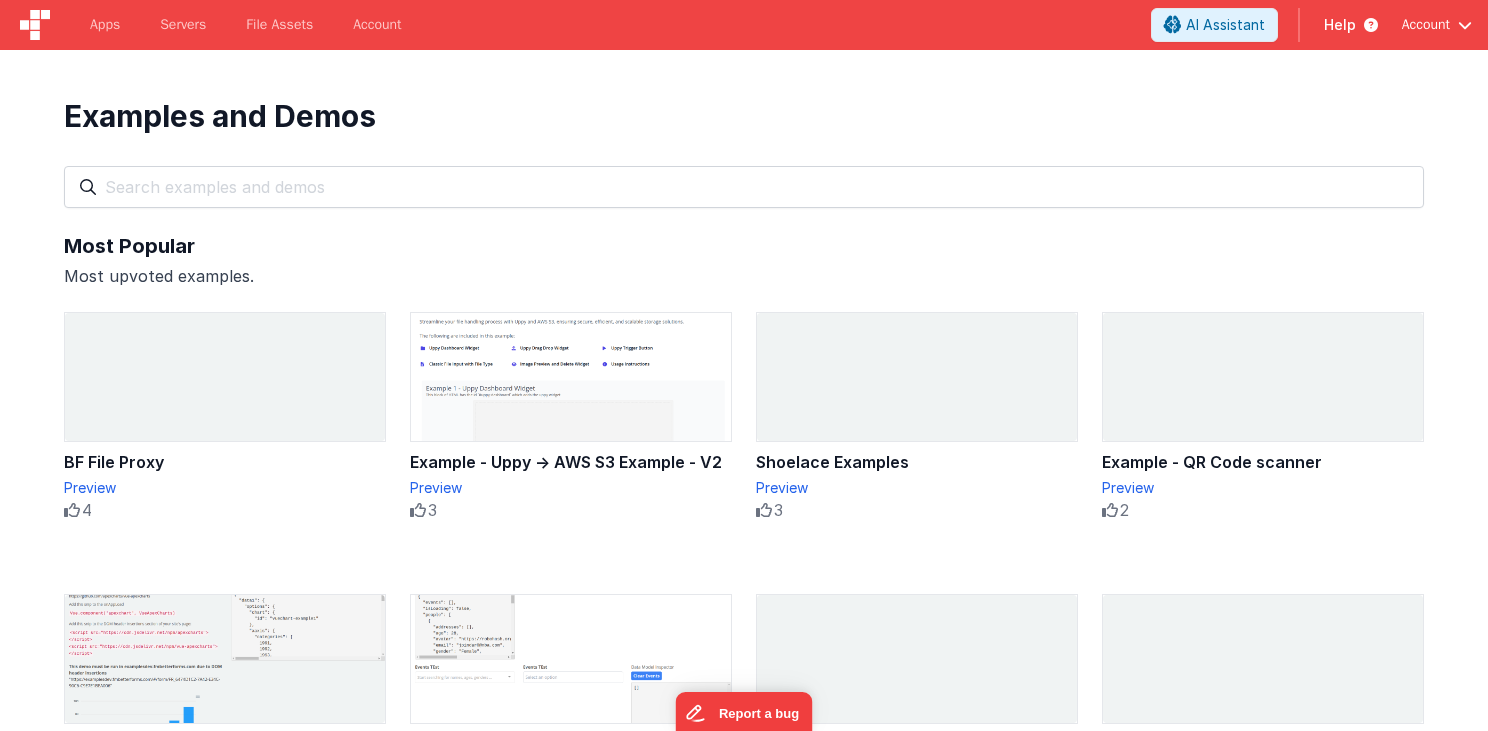 click at bounding box center [744, 187] 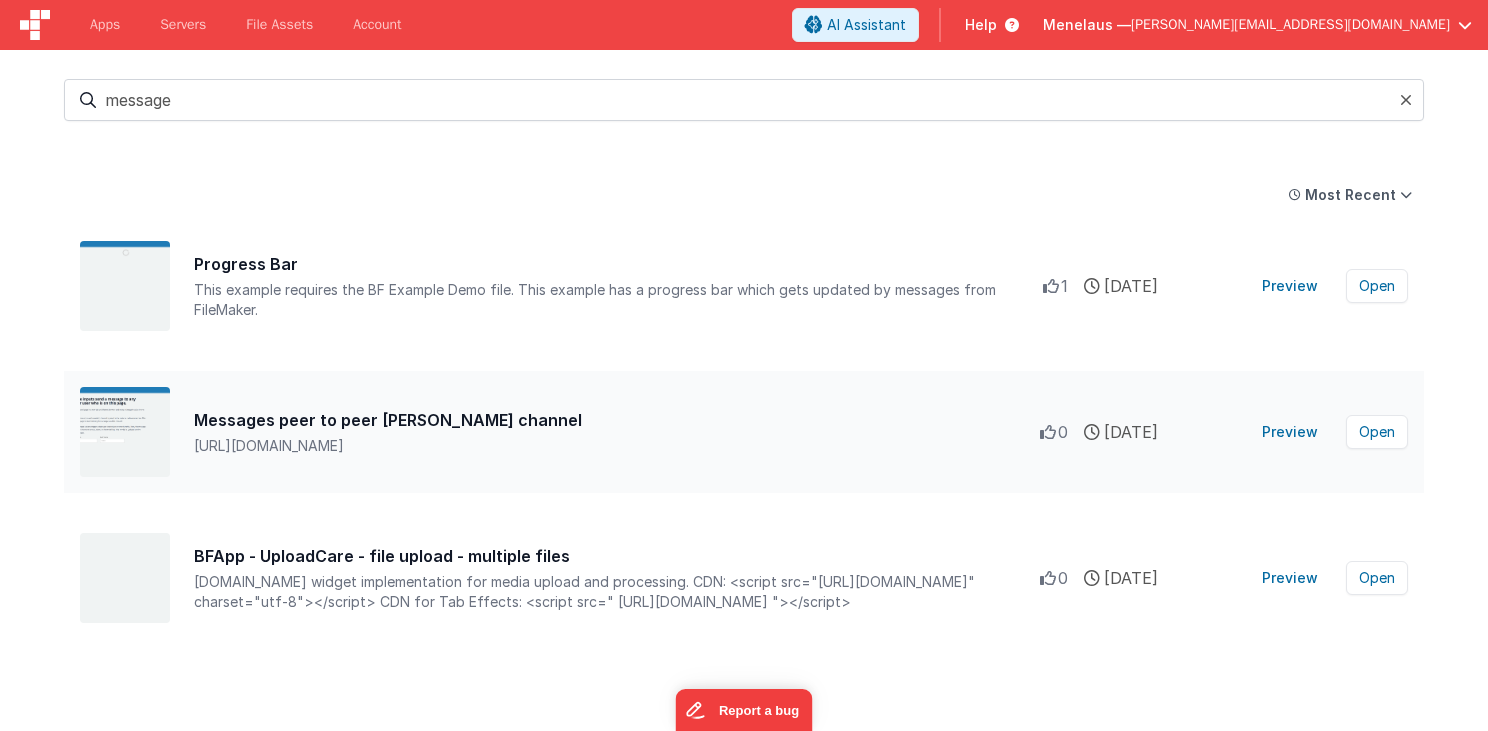scroll, scrollTop: 88, scrollLeft: 0, axis: vertical 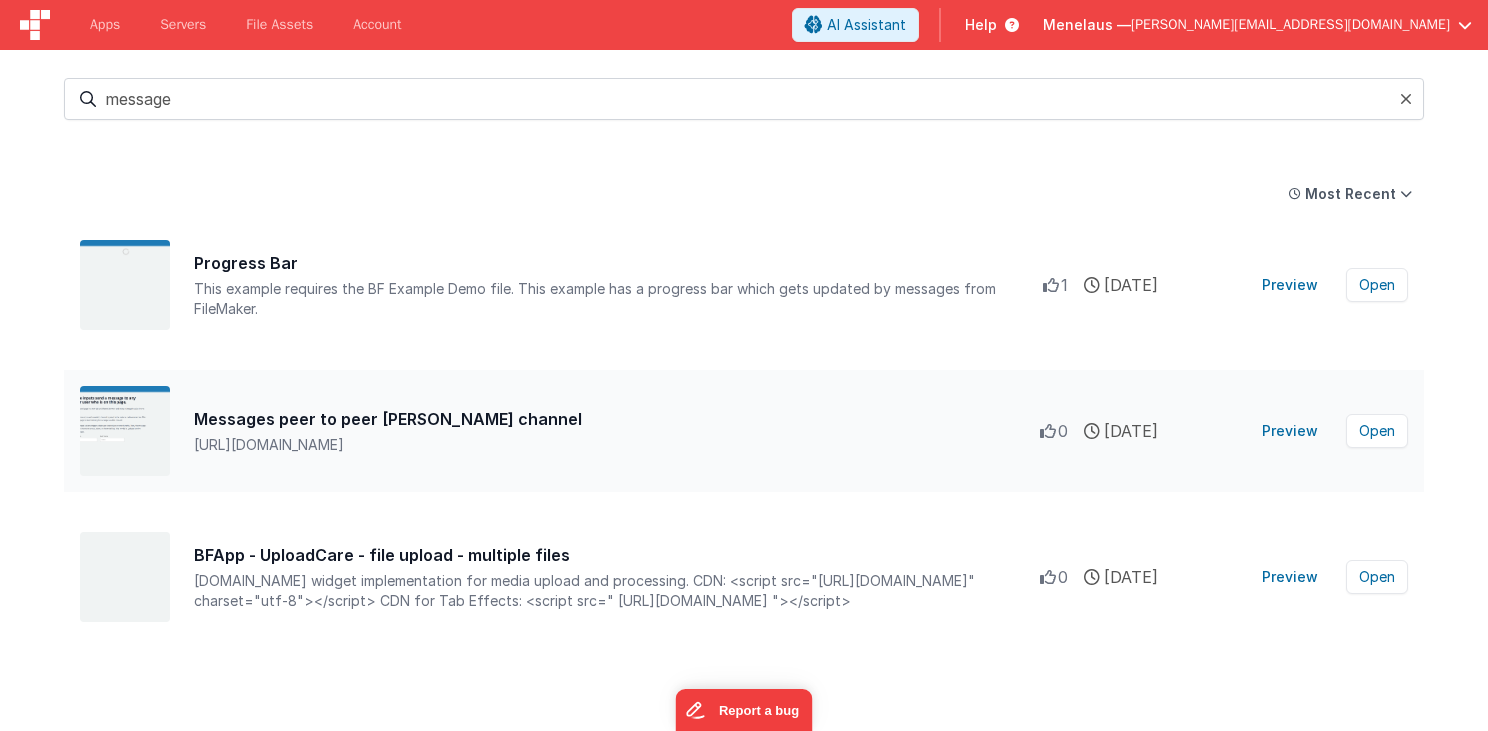 type on "message" 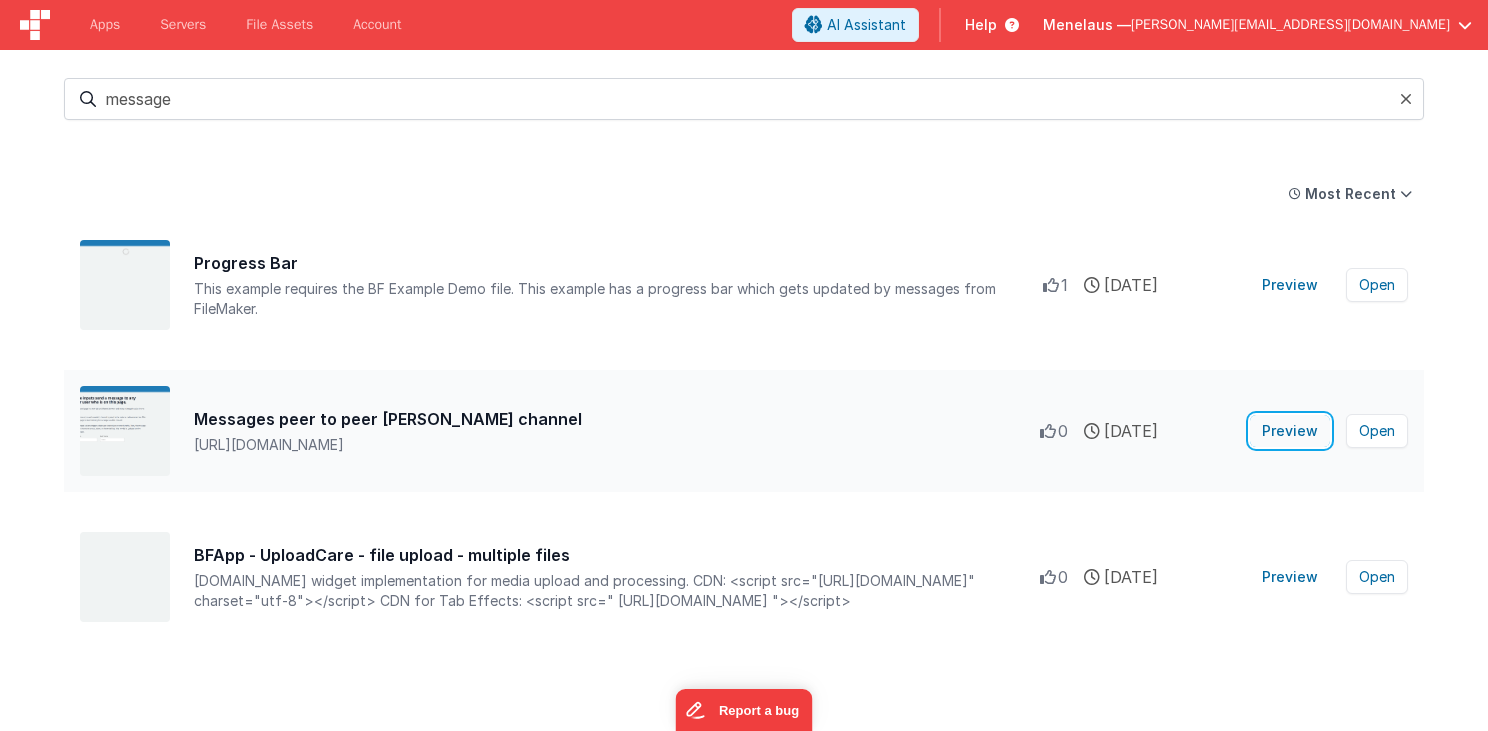 drag, startPoint x: 1285, startPoint y: 428, endPoint x: 889, endPoint y: 436, distance: 396.0808 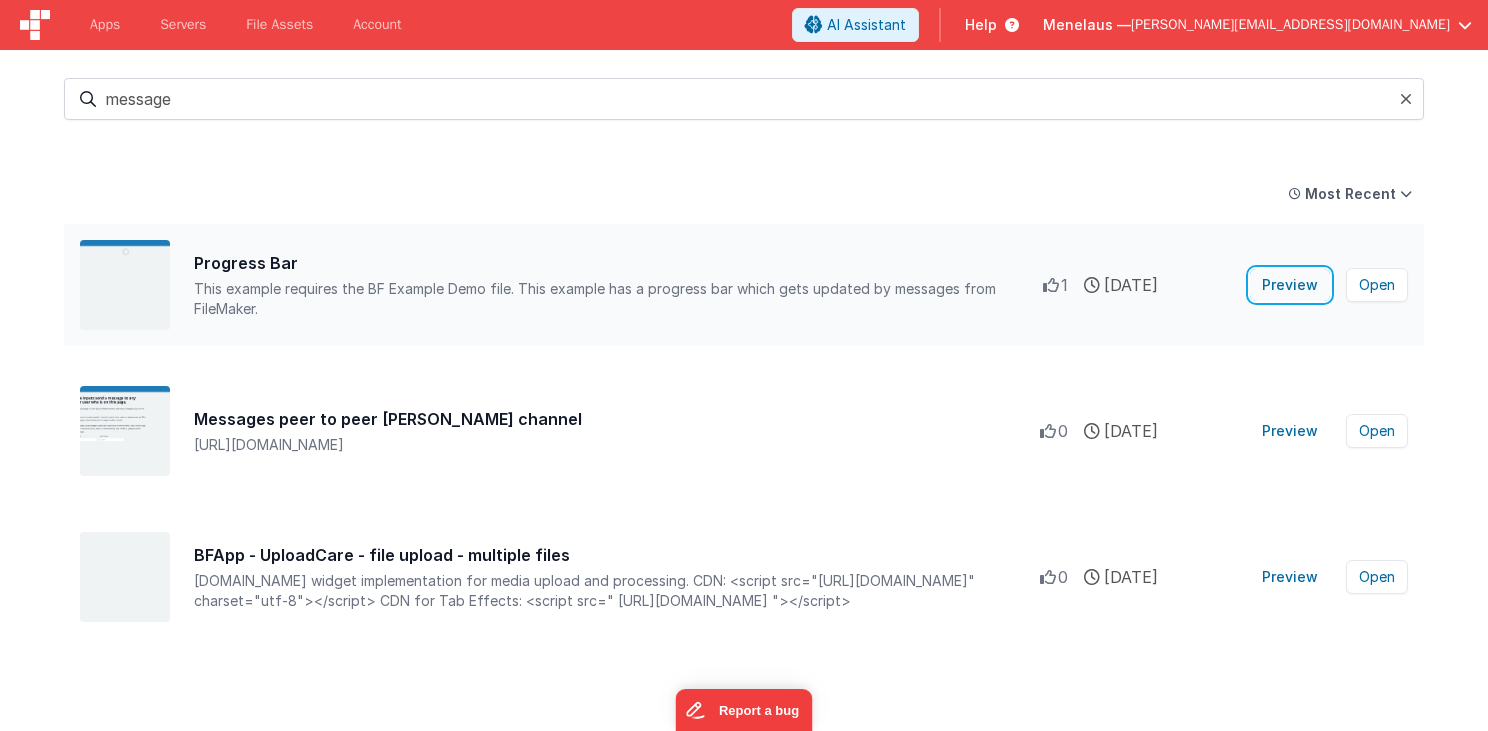click on "Preview" at bounding box center (1290, 285) 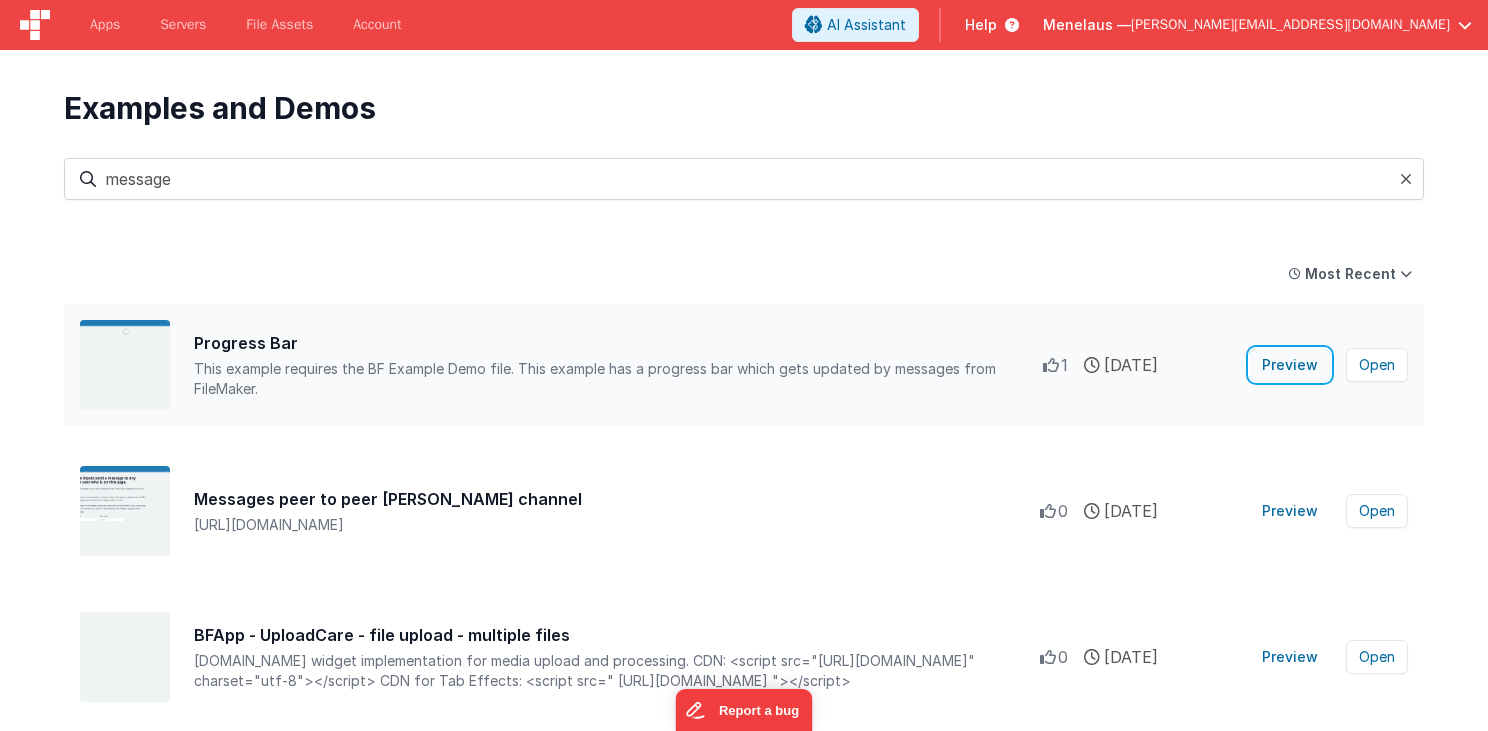 scroll, scrollTop: 88, scrollLeft: 0, axis: vertical 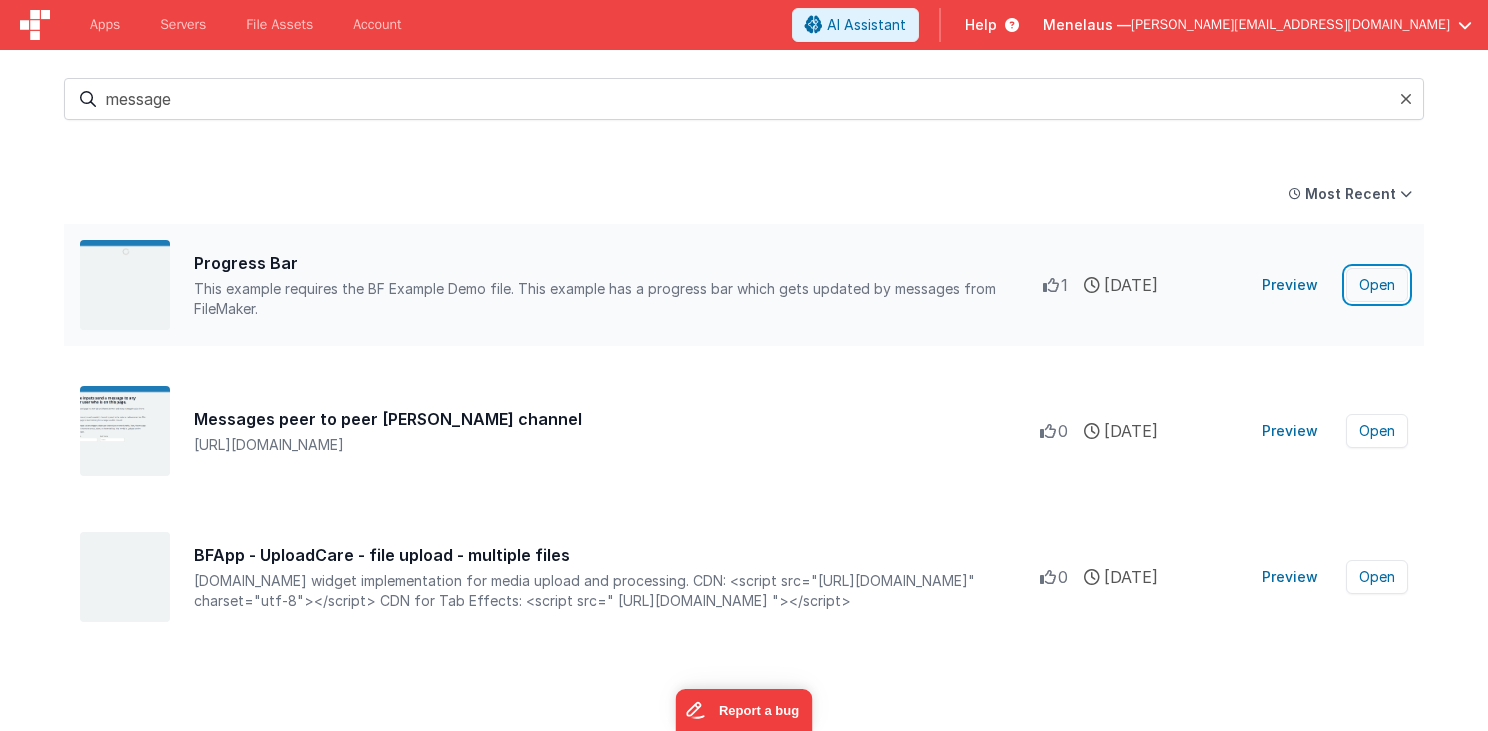 click on "Open" at bounding box center (1377, 285) 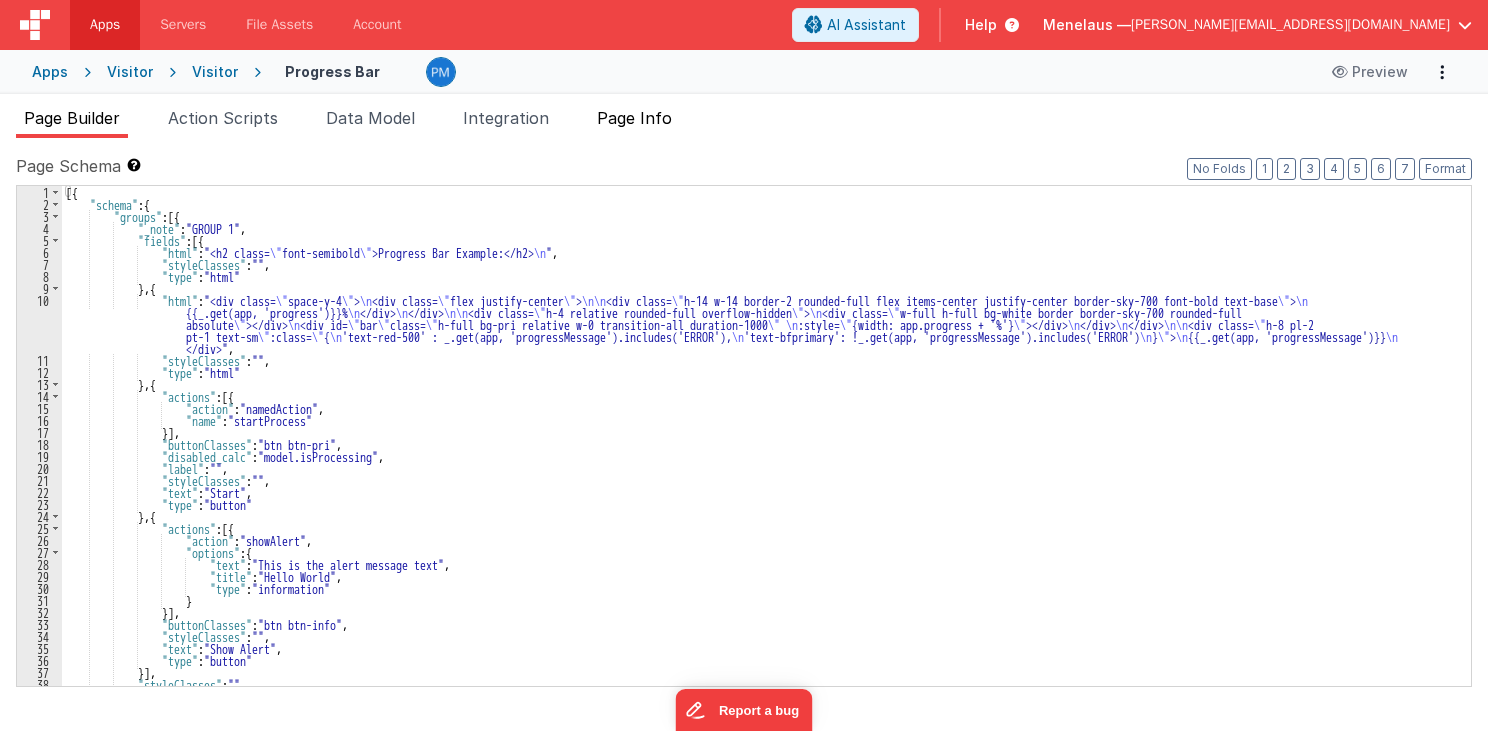 click on "Page Info" at bounding box center [634, 118] 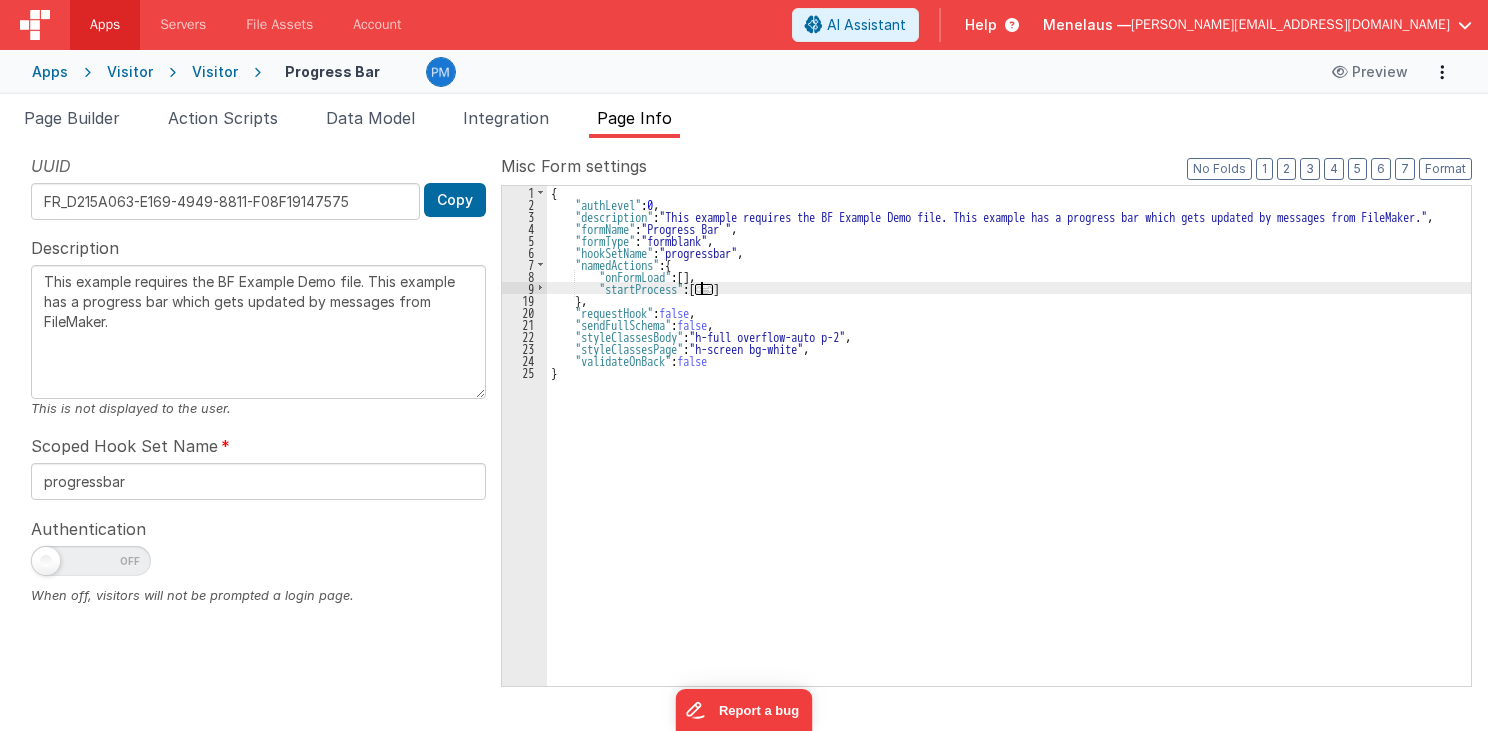 click on "..." at bounding box center [704, 289] 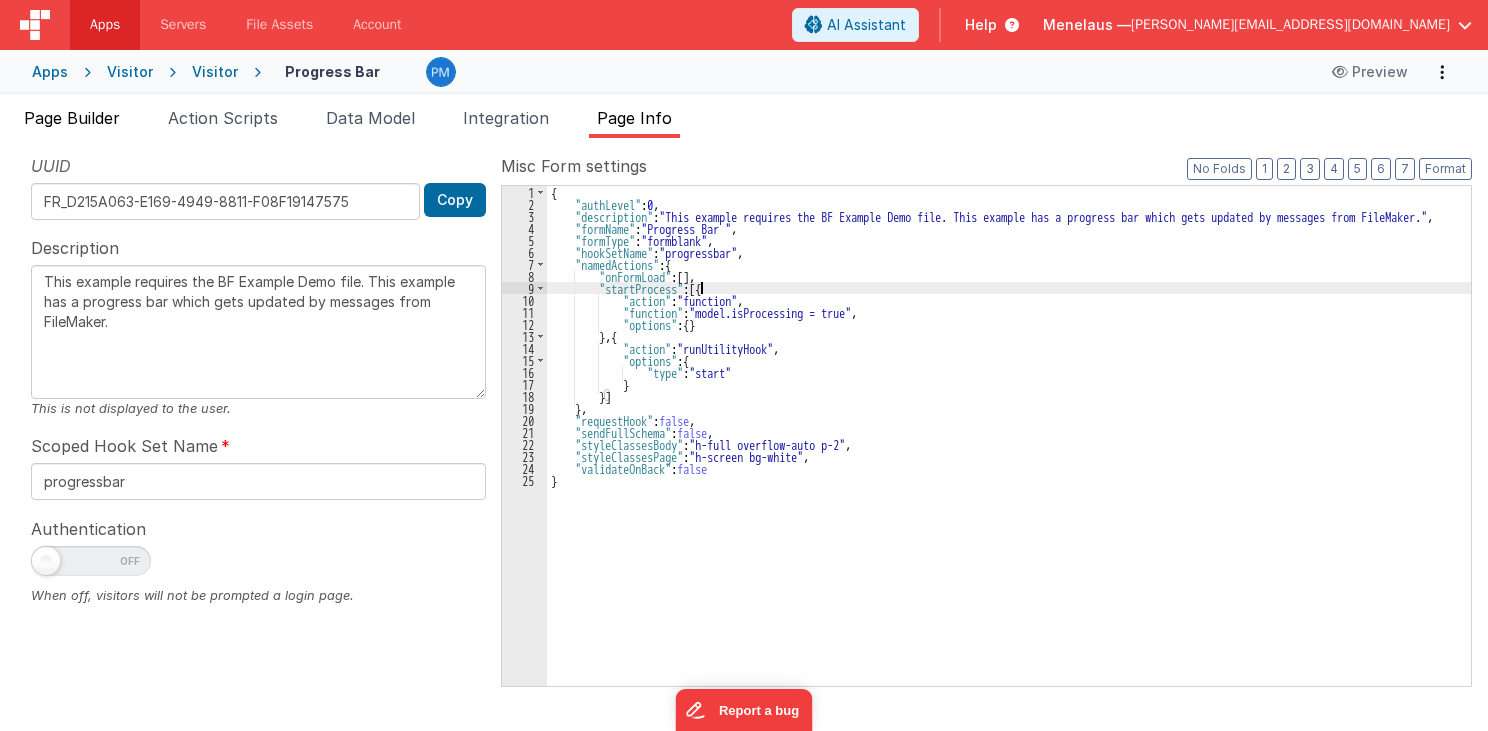 click on "Page Builder" at bounding box center (72, 118) 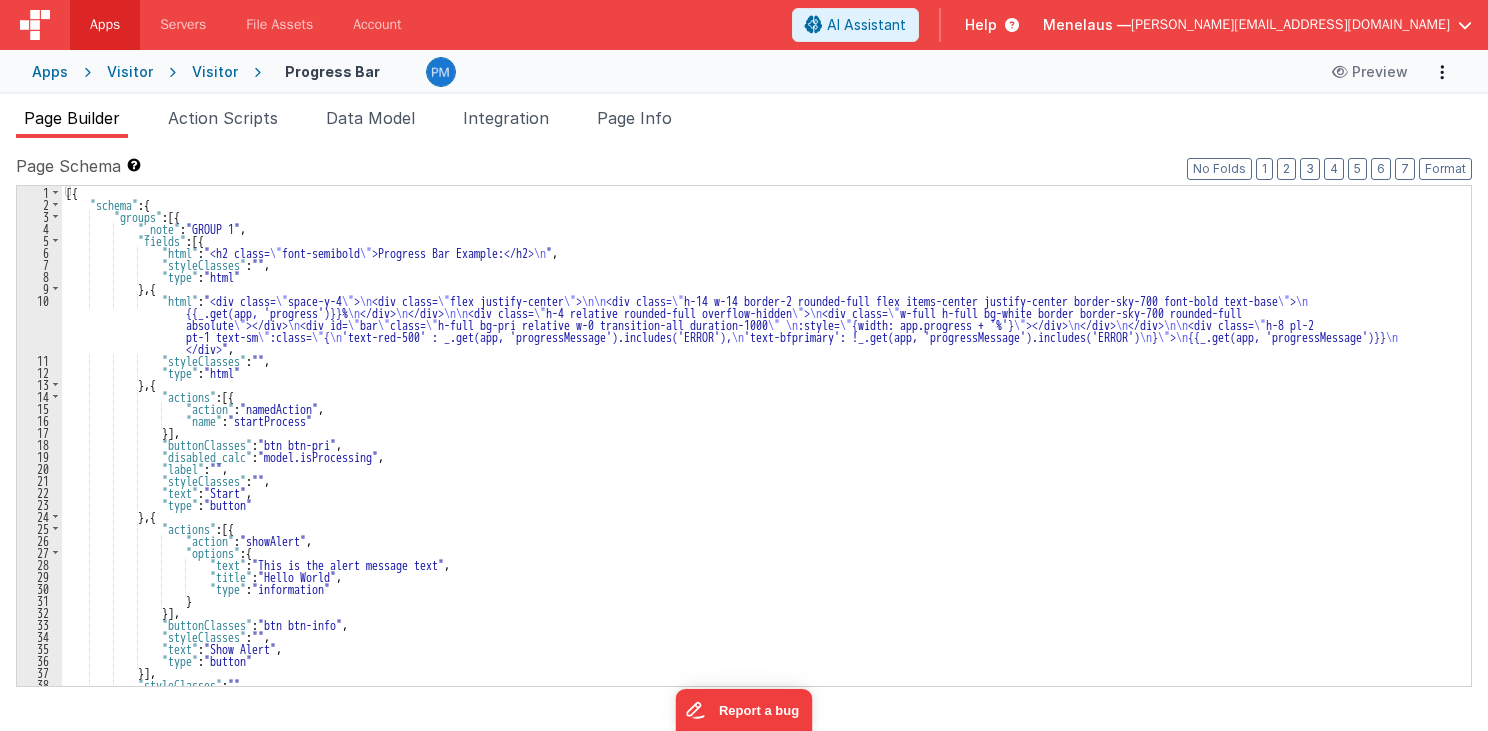 scroll, scrollTop: 0, scrollLeft: 0, axis: both 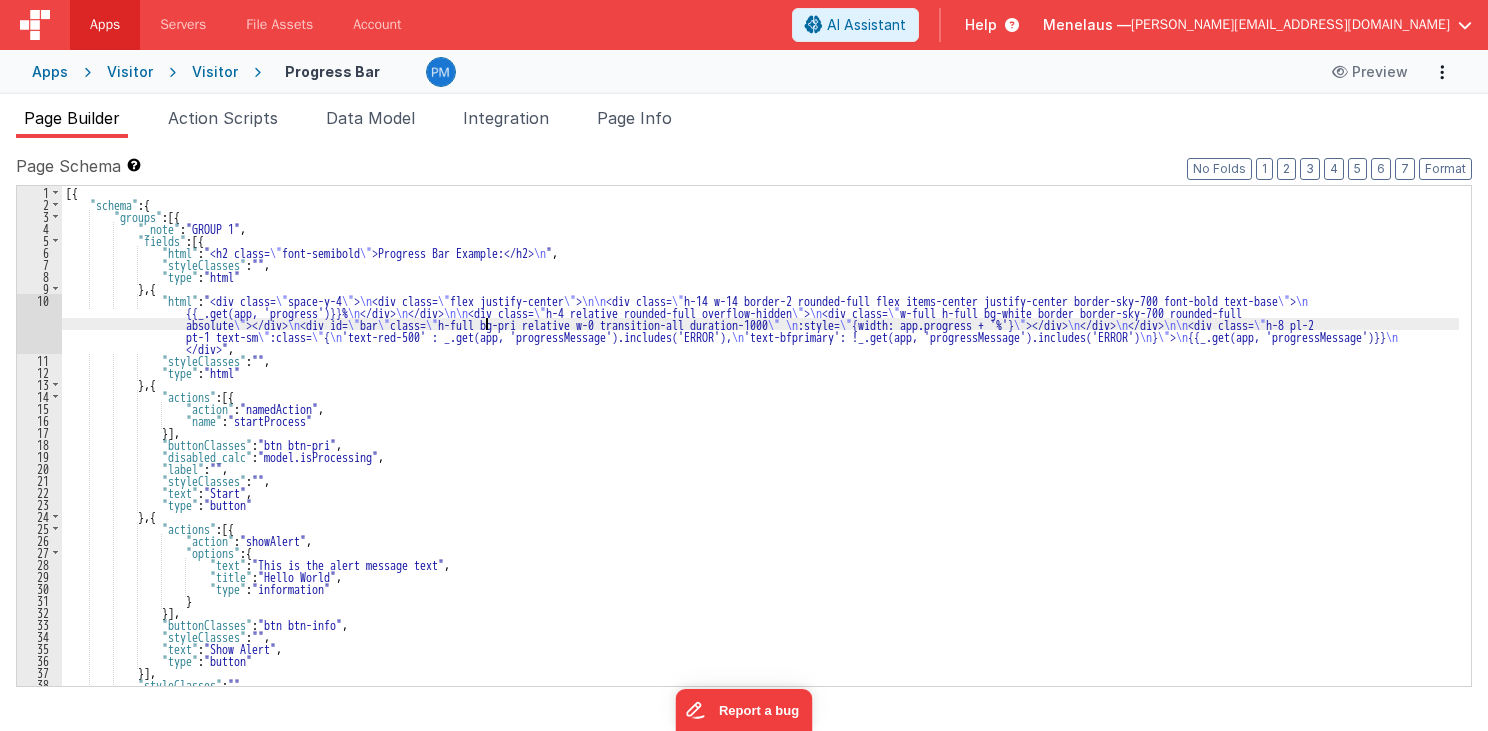click on "[{      "schema" :  {           "groups" :  [{                "_note" :  "GROUP 1" ,                "fields" :  [{                     "html" :  "<h2 class= \" font-semibold \" >Progress Bar Example:</h2> \n " ,                     "styleClasses" :  "" ,                     "type" :  "html"                } ,  {                     "html" :  "<div class= \" space-y-4 \" > \n     <div class= \" flex justify-center \" > \n\n         <div class= \" h-14 w-14 border-2 rounded-full flex items-center justify-center border-sky-700 font-bold text-base \" > \n                                   {{_.get(app, 'progress')}}% \n         </div> \n     </div> \n\n     <div class= \" h-4 relative rounded-full overflow-hidden \" > \n         <div class= \" w-full h-full bg-white border border-sky-700 rounded-full                       absolute \" ></div> \n         <div id= \" bar \"  class= \" h-full bg-pri relative w-0 transition-all duration-1000 \"   \n         :style= \" \" ></div>" at bounding box center [760, 448] 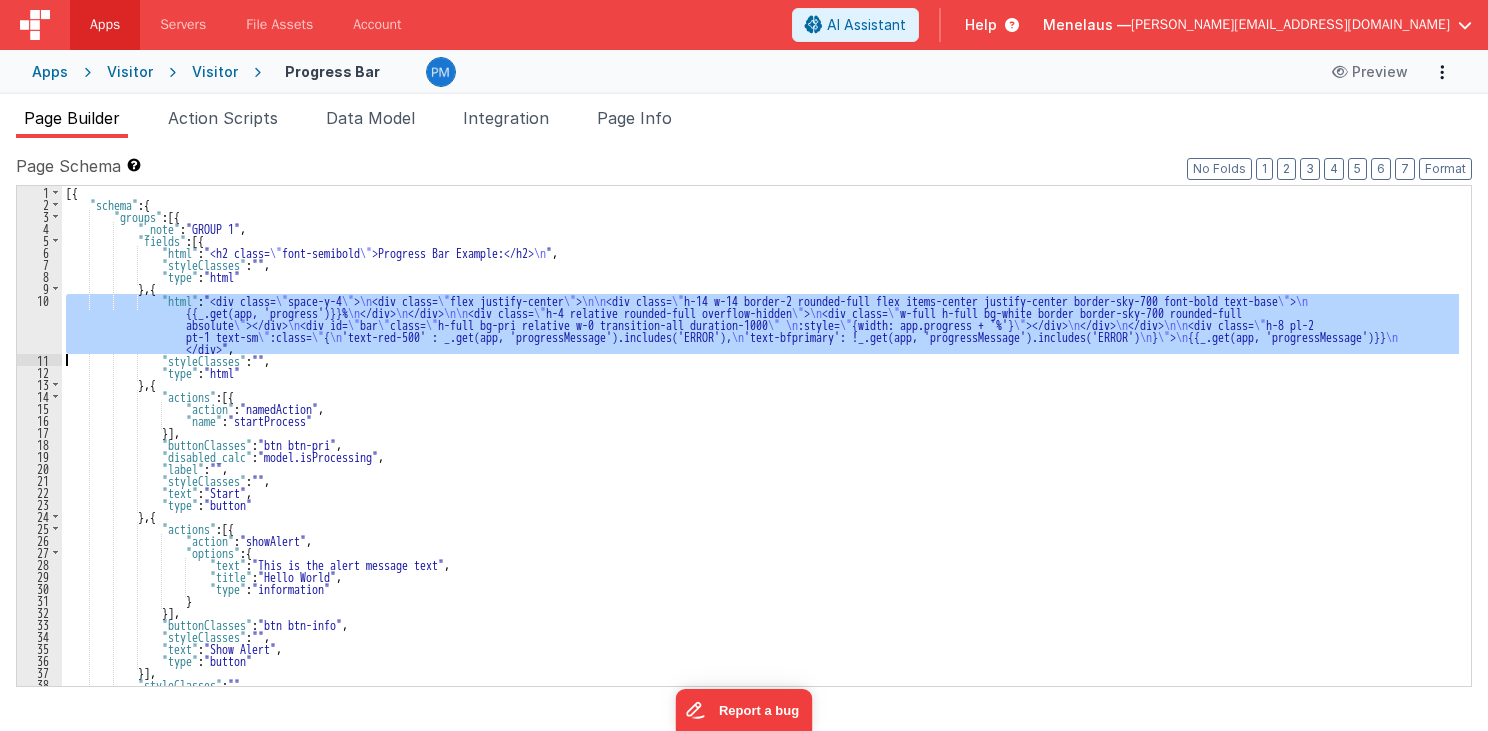 click on "10" at bounding box center [39, 324] 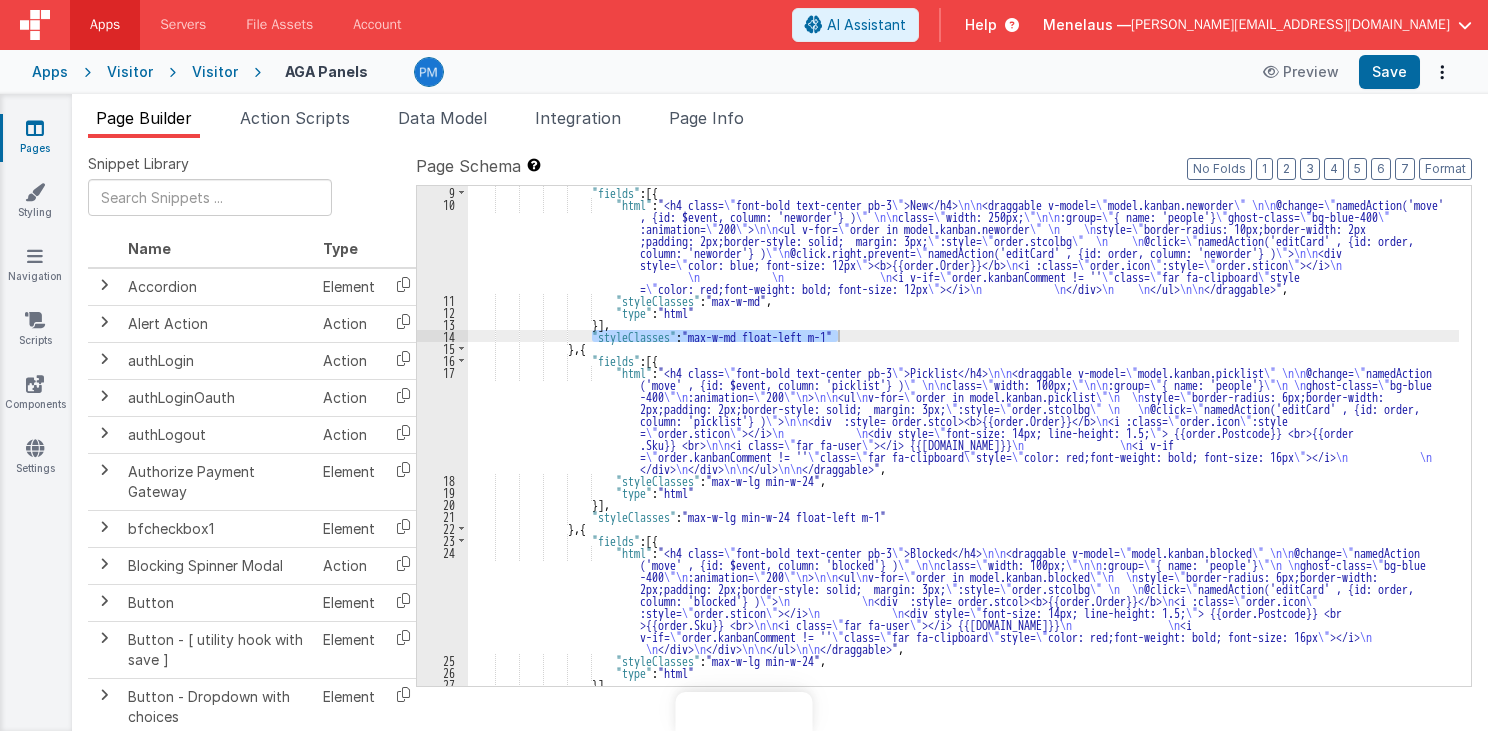 scroll, scrollTop: 0, scrollLeft: 0, axis: both 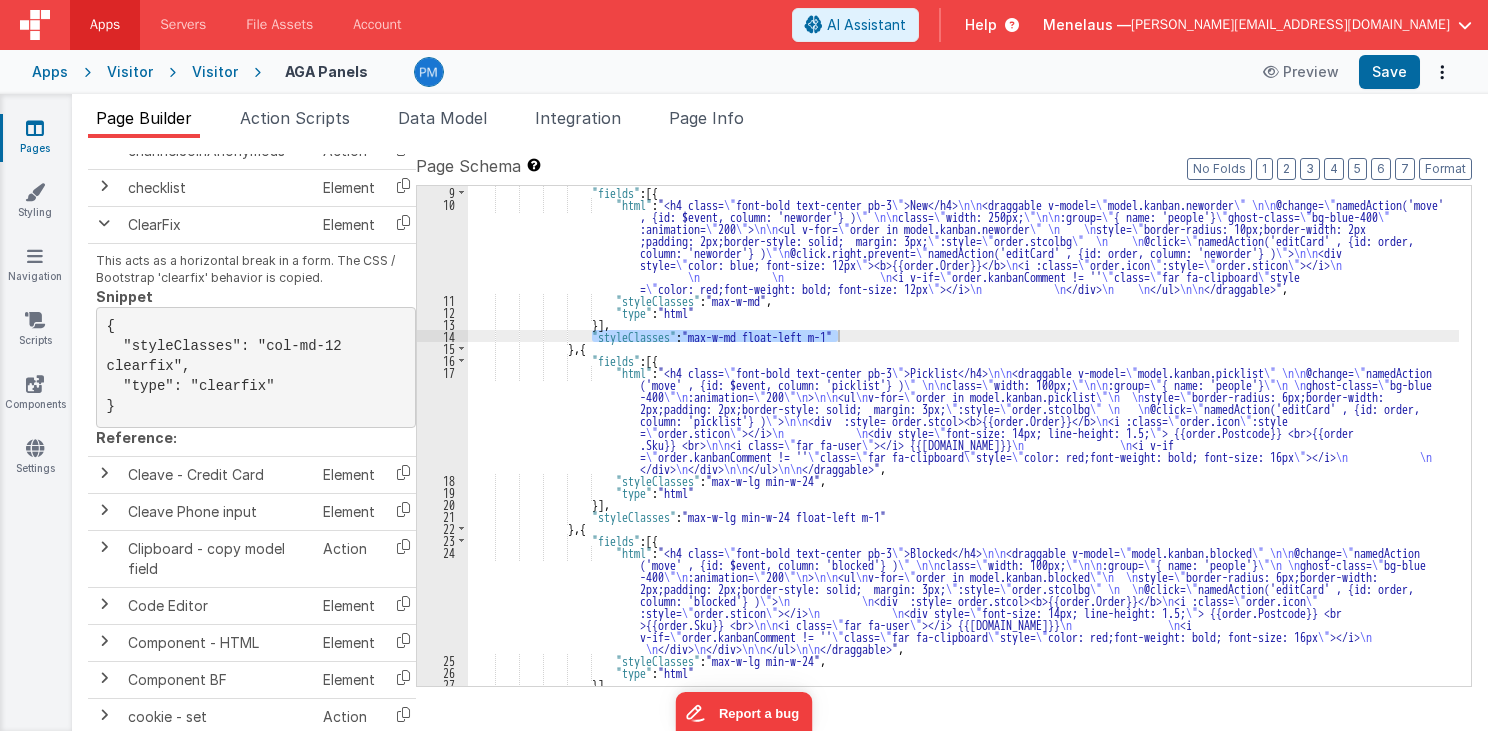 click on "Help" at bounding box center [981, 25] 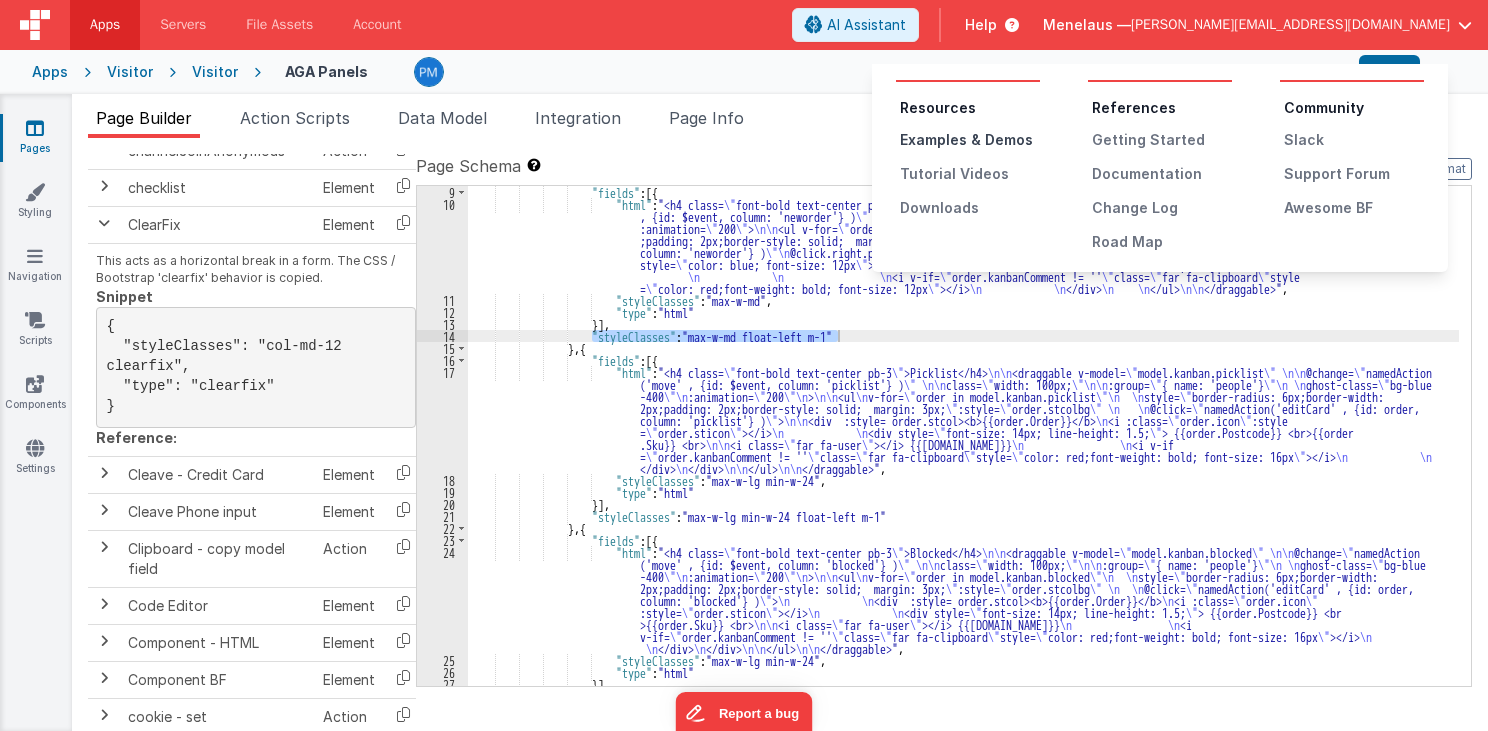 click on "Examples & Demos" at bounding box center (970, 140) 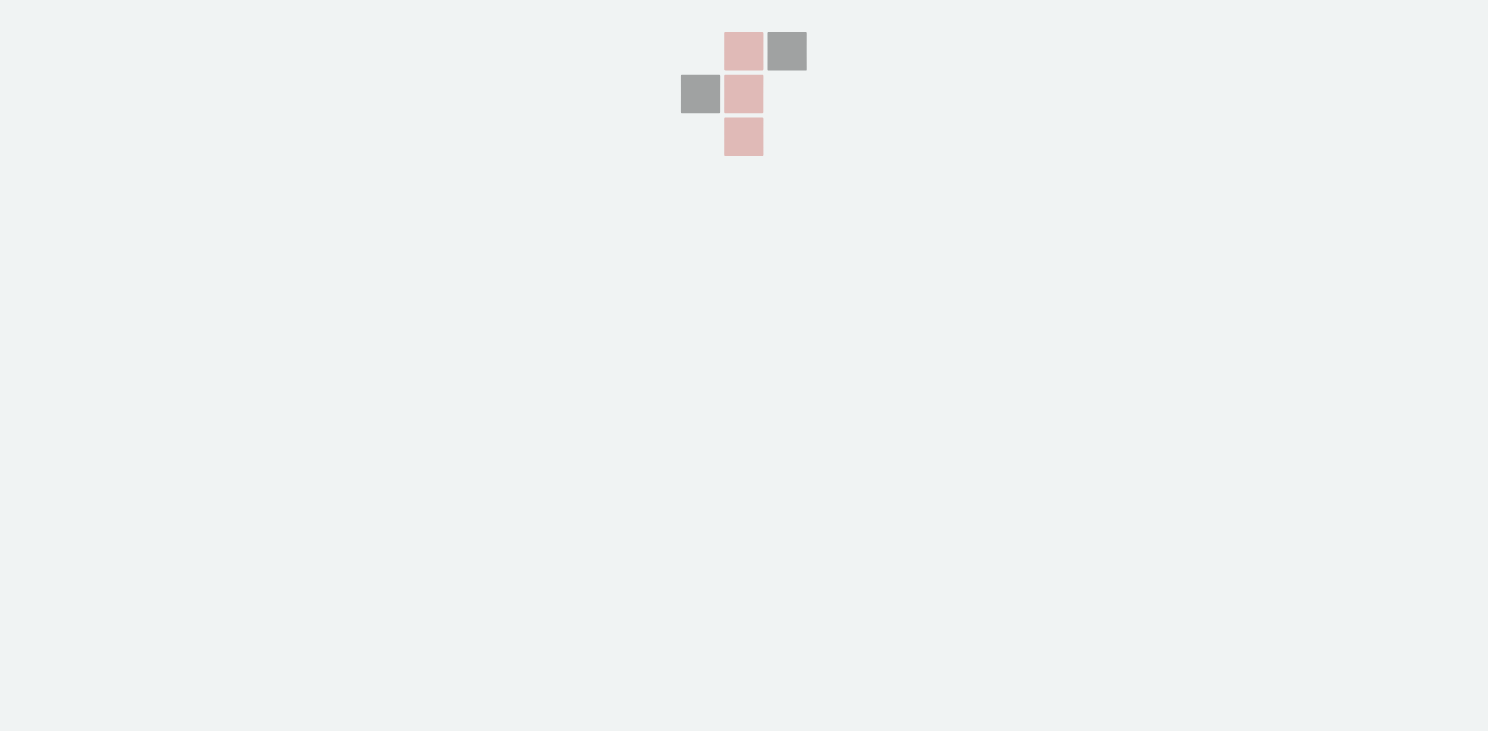 scroll, scrollTop: 0, scrollLeft: 0, axis: both 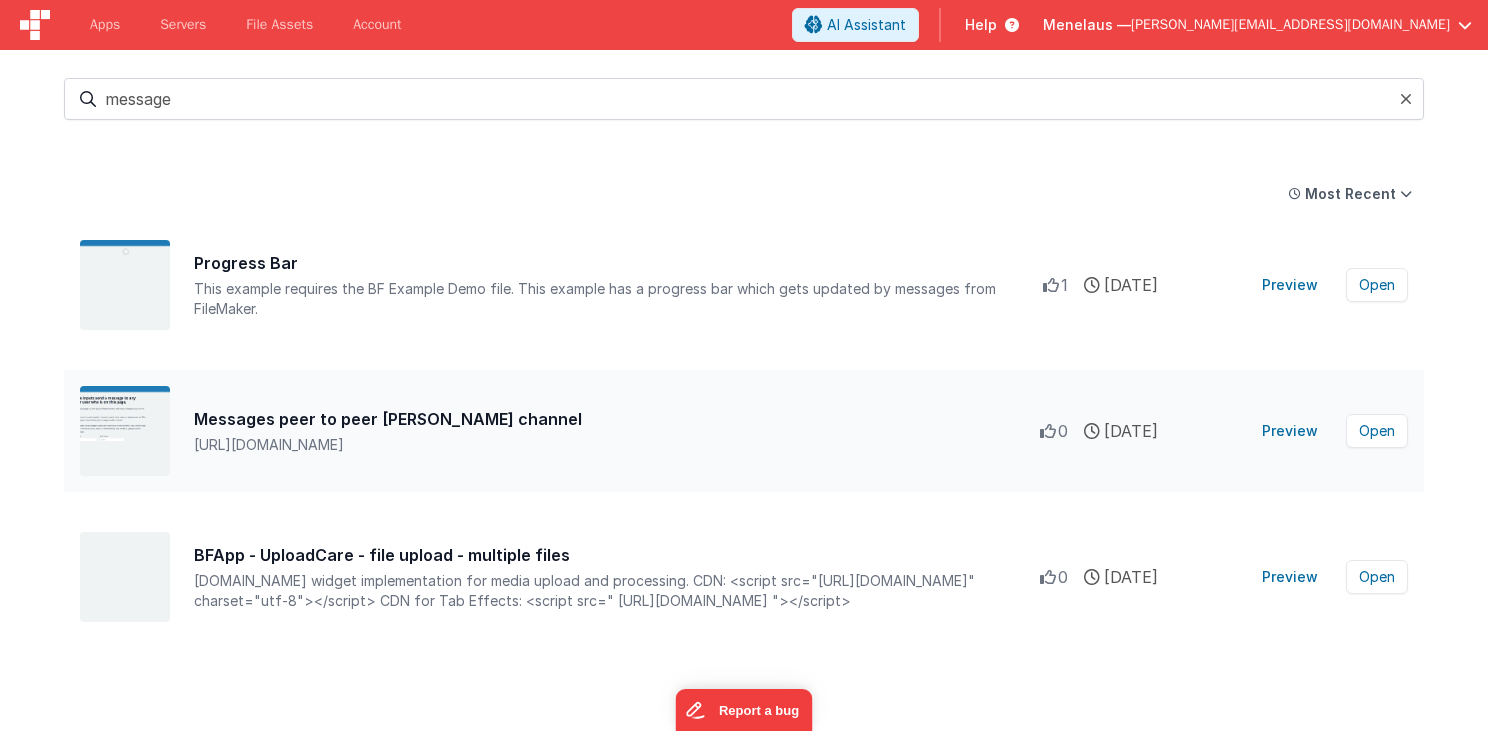 type on "message" 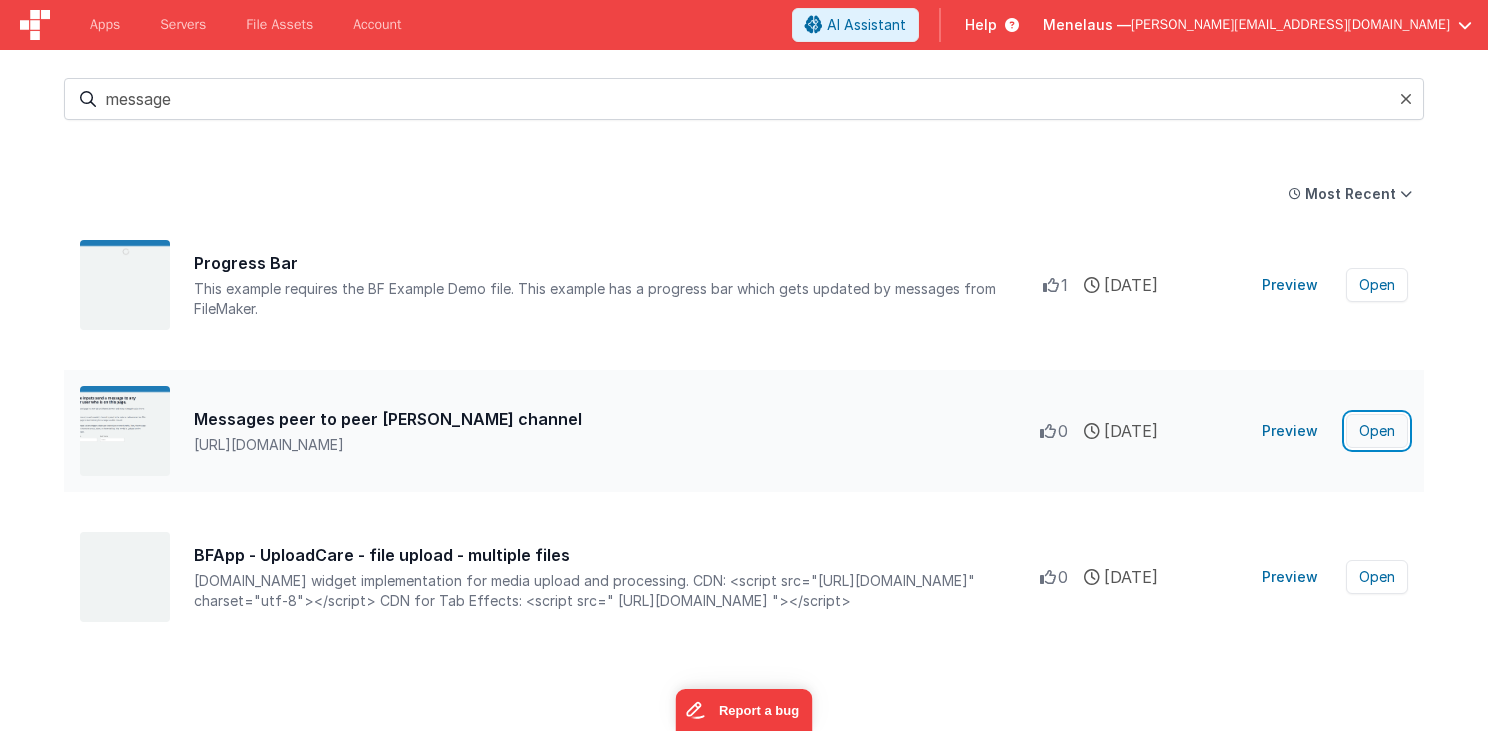click on "Open" at bounding box center [1377, 431] 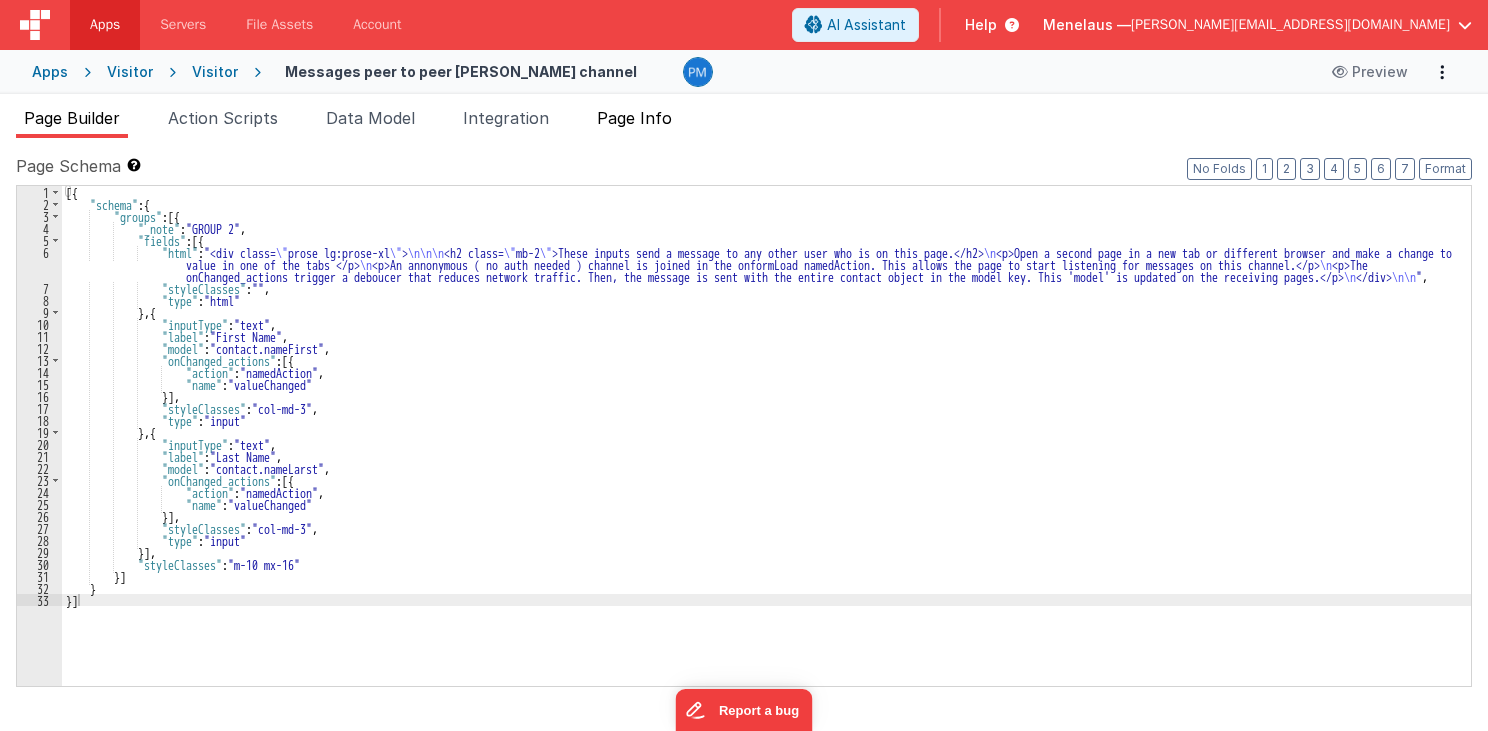 click on "Page Info" at bounding box center (634, 118) 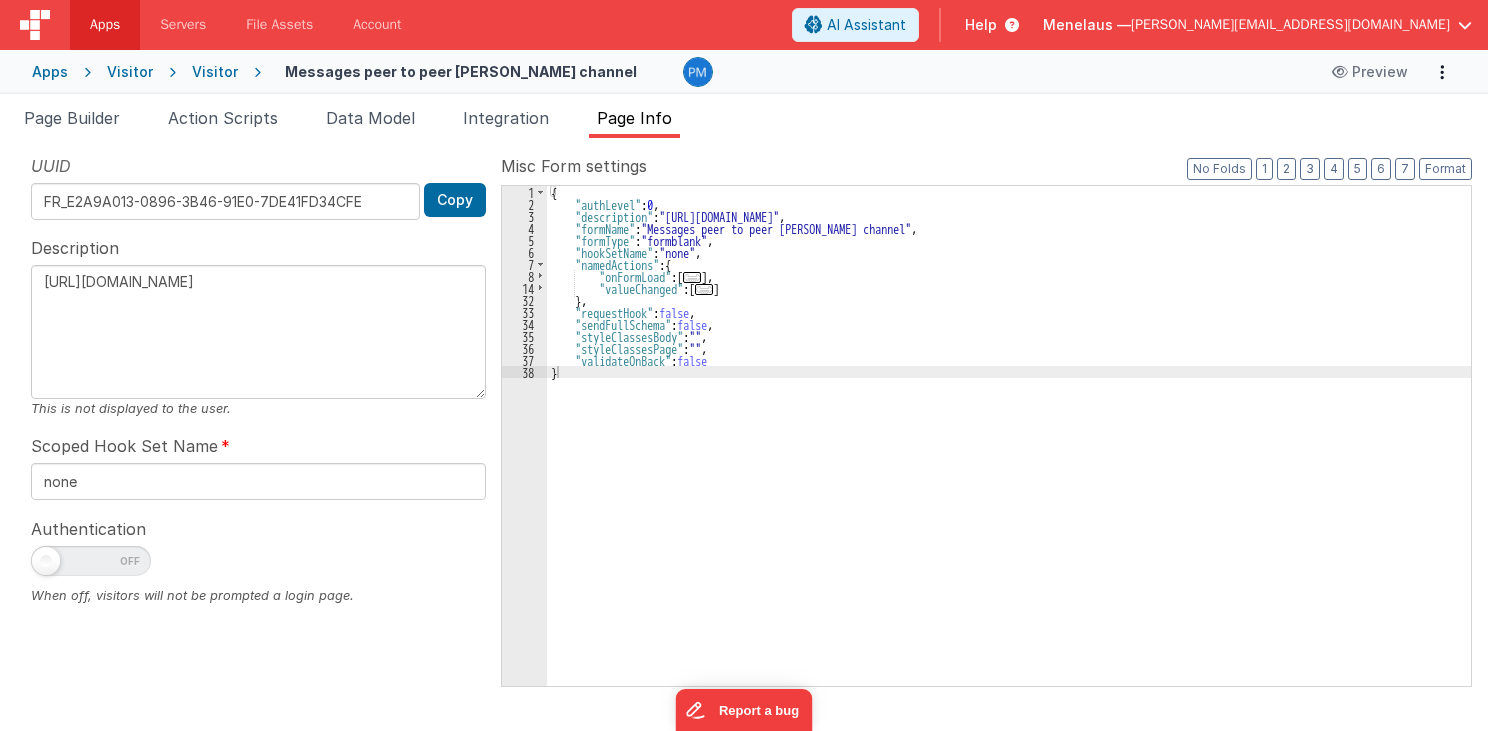 click on "..." at bounding box center (692, 277) 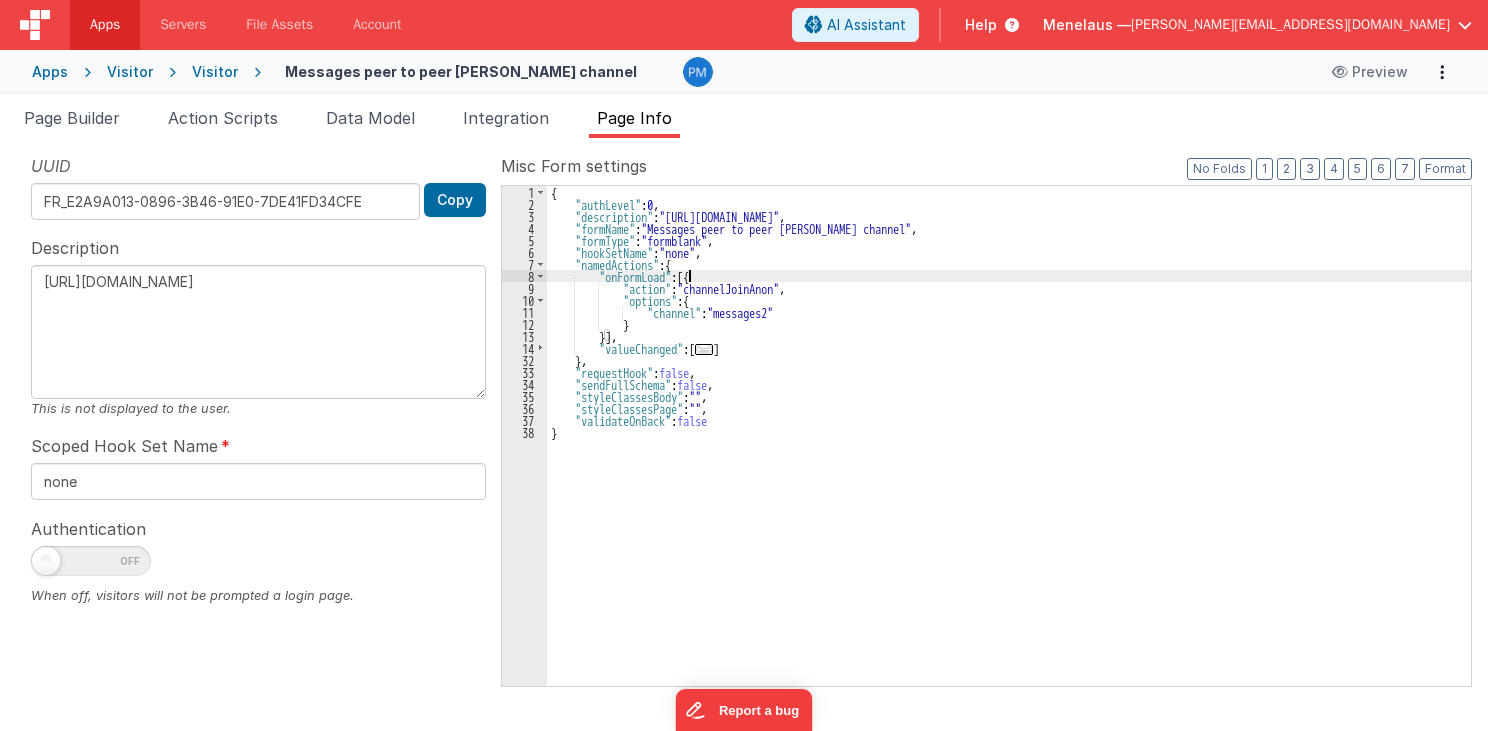 click on "..." at bounding box center (704, 349) 